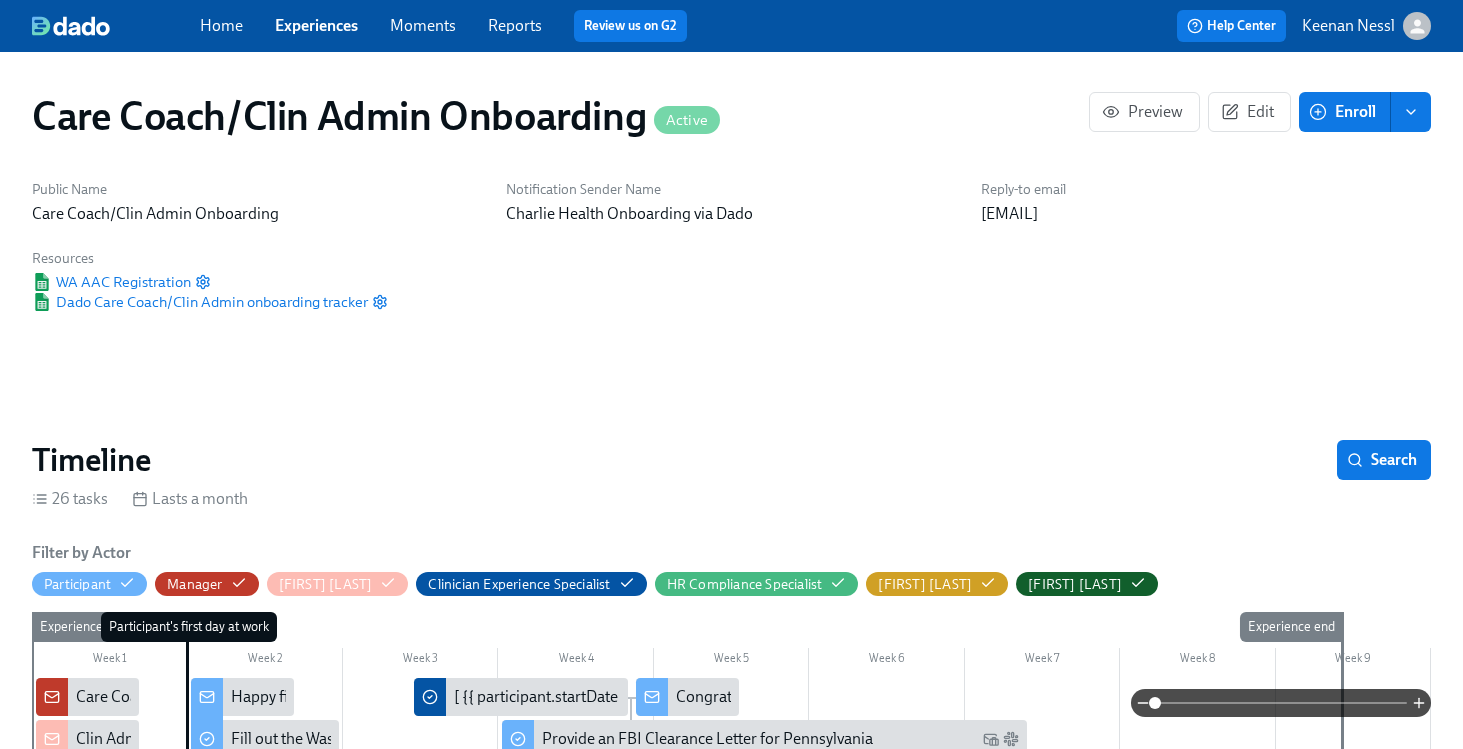 scroll, scrollTop: 1846, scrollLeft: 0, axis: vertical 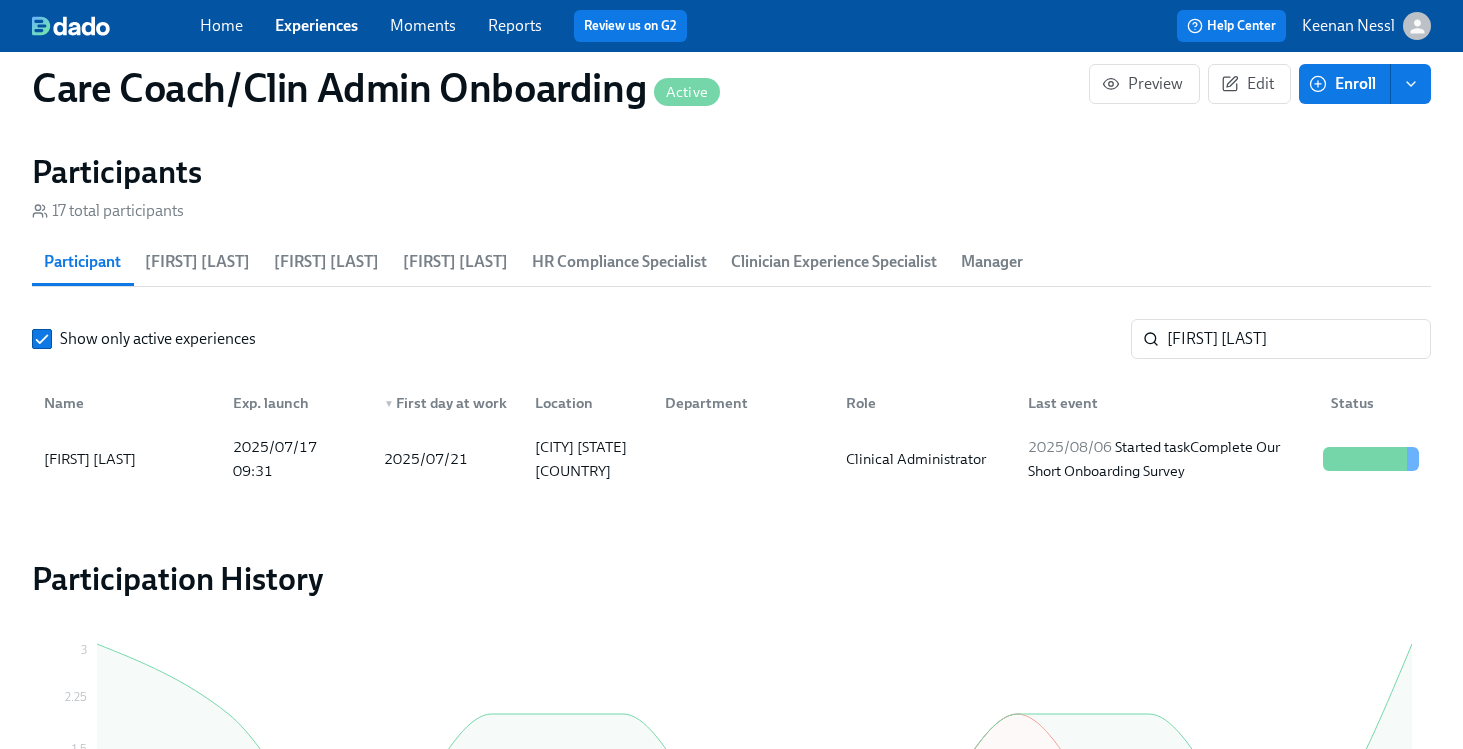 click on "Experiences" at bounding box center [316, 25] 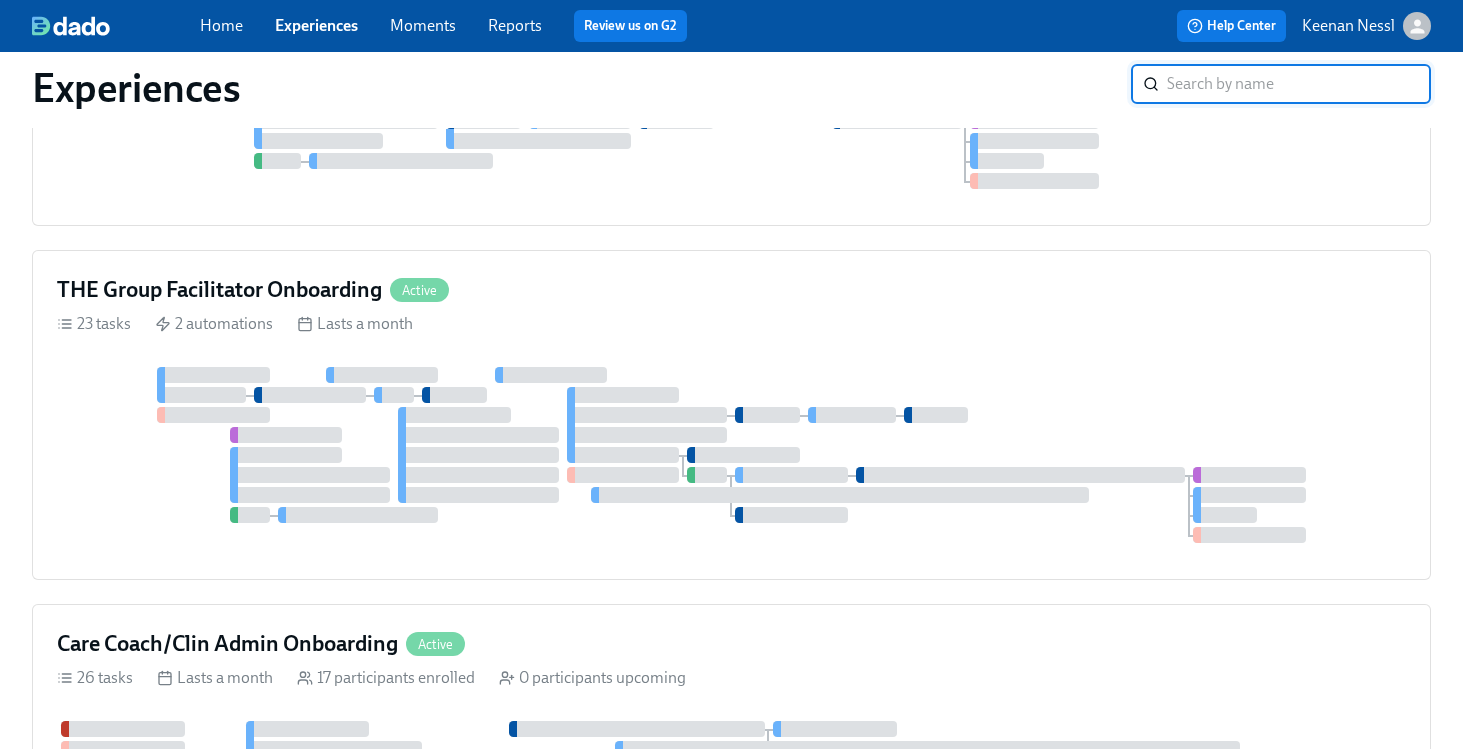 scroll, scrollTop: 855, scrollLeft: 0, axis: vertical 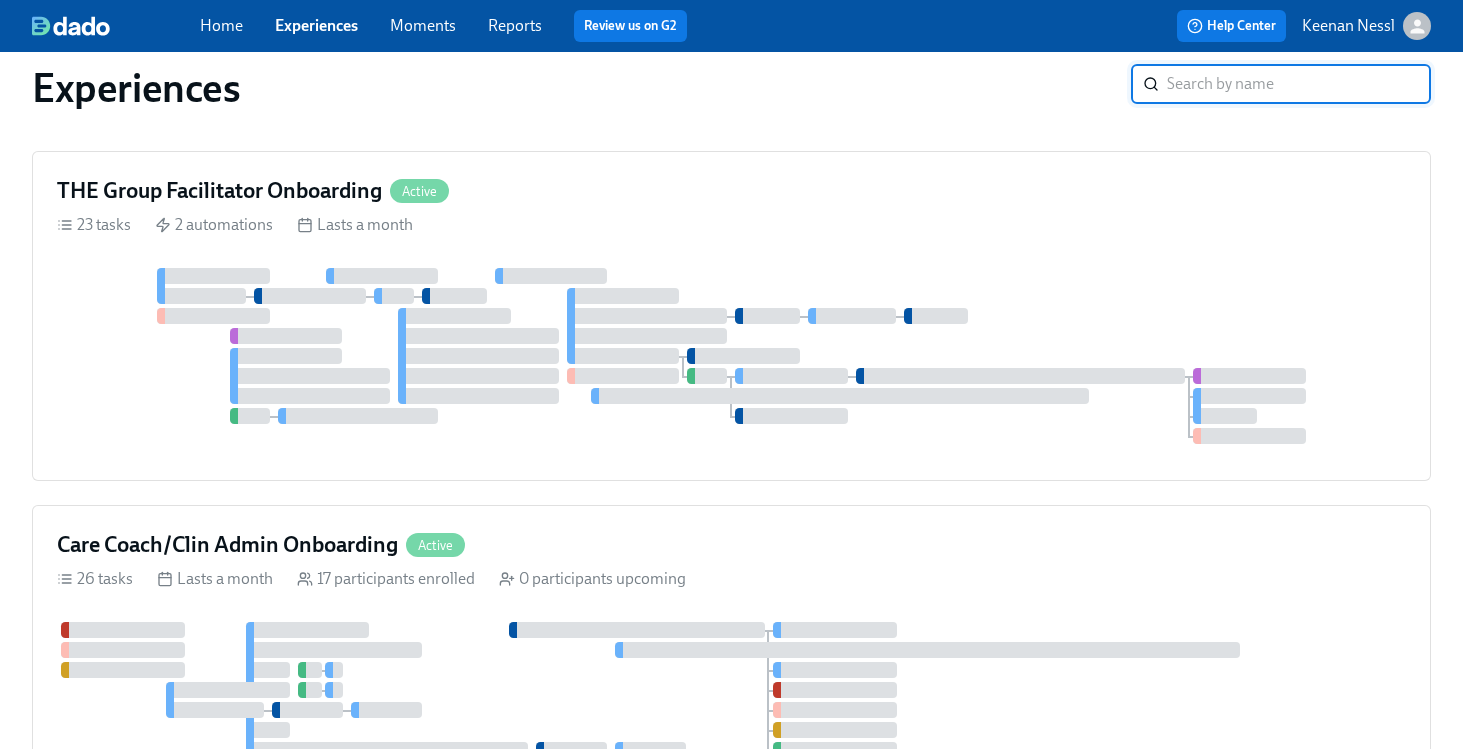 click at bounding box center [623, 376] 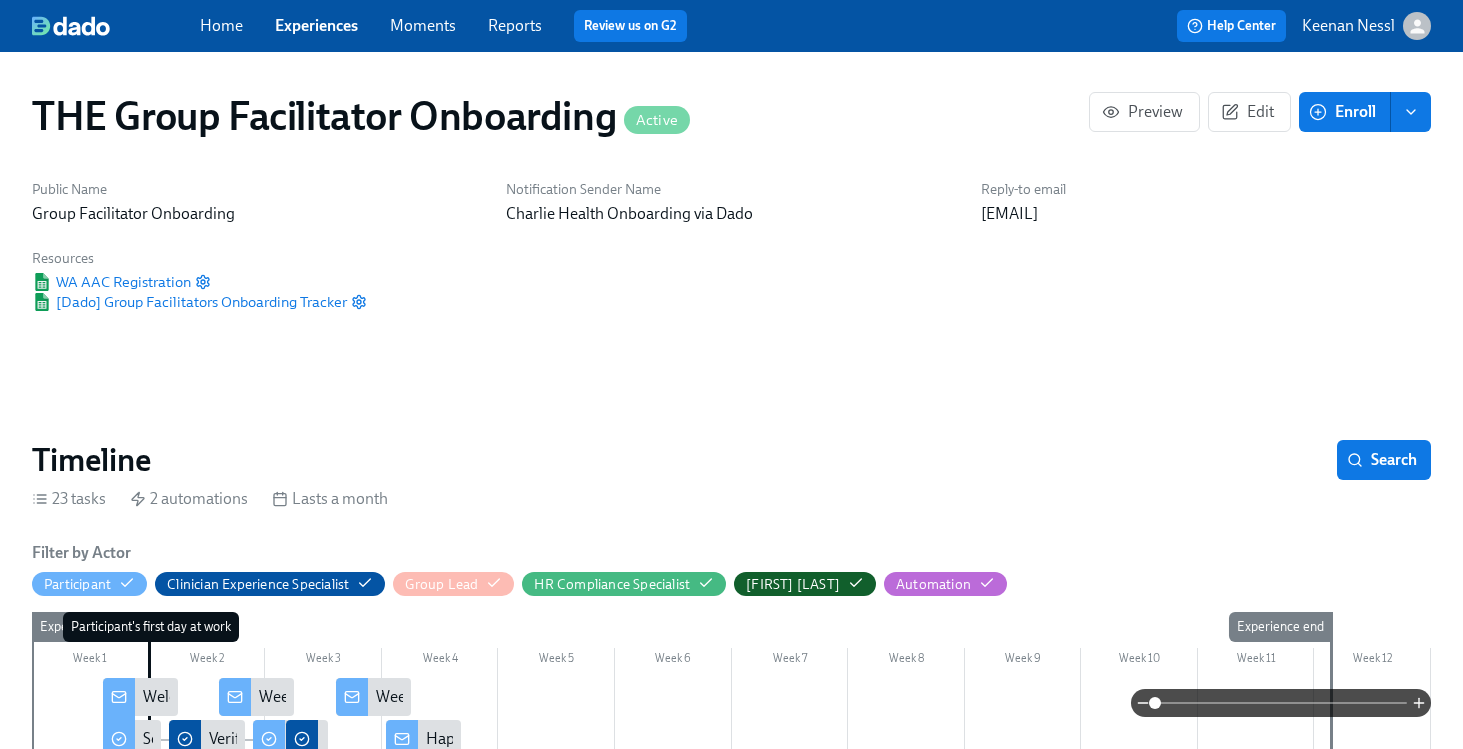 scroll, scrollTop: 491, scrollLeft: 0, axis: vertical 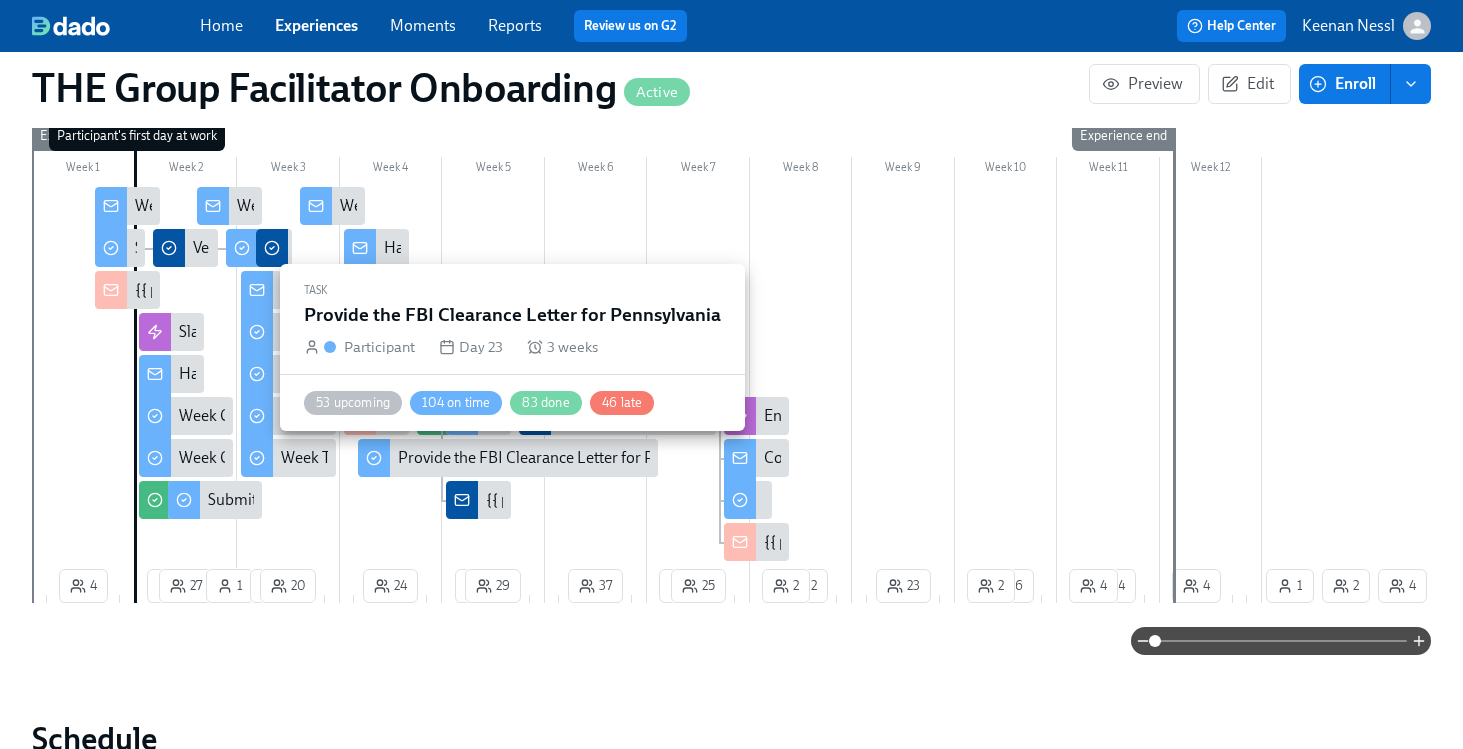 click on "Provide the FBI Clearance Letter for Pennsylvania" at bounding box center [566, 458] 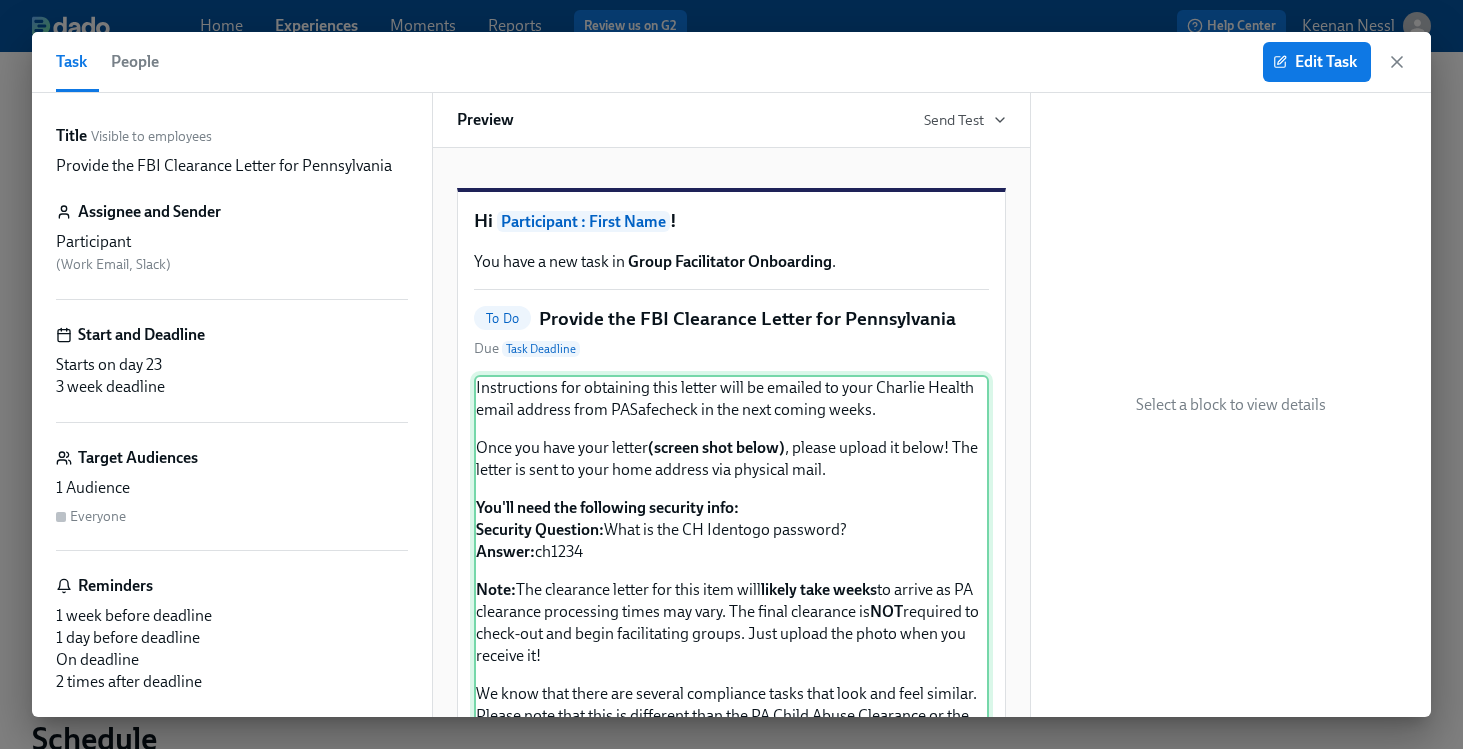 scroll, scrollTop: 62, scrollLeft: 0, axis: vertical 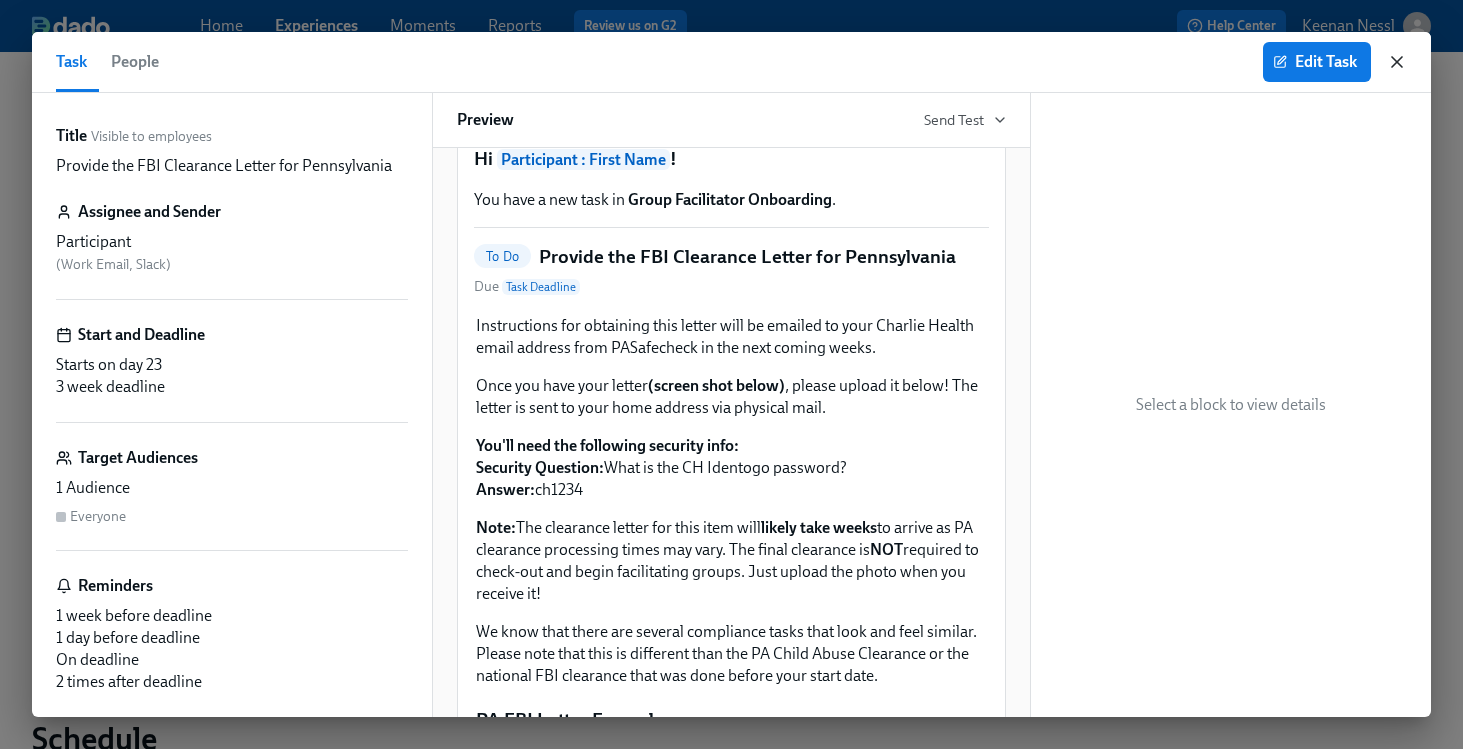 click 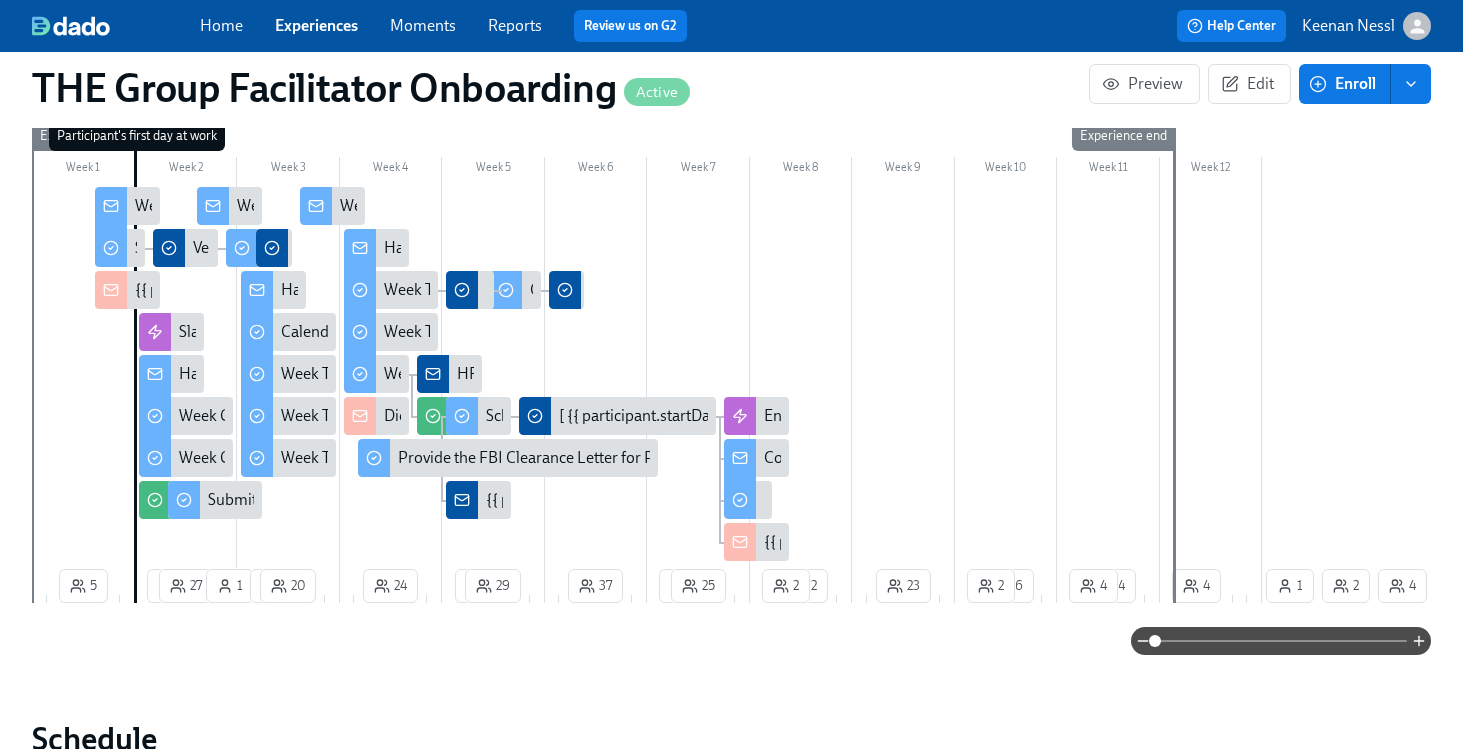 scroll, scrollTop: 0, scrollLeft: 29553, axis: horizontal 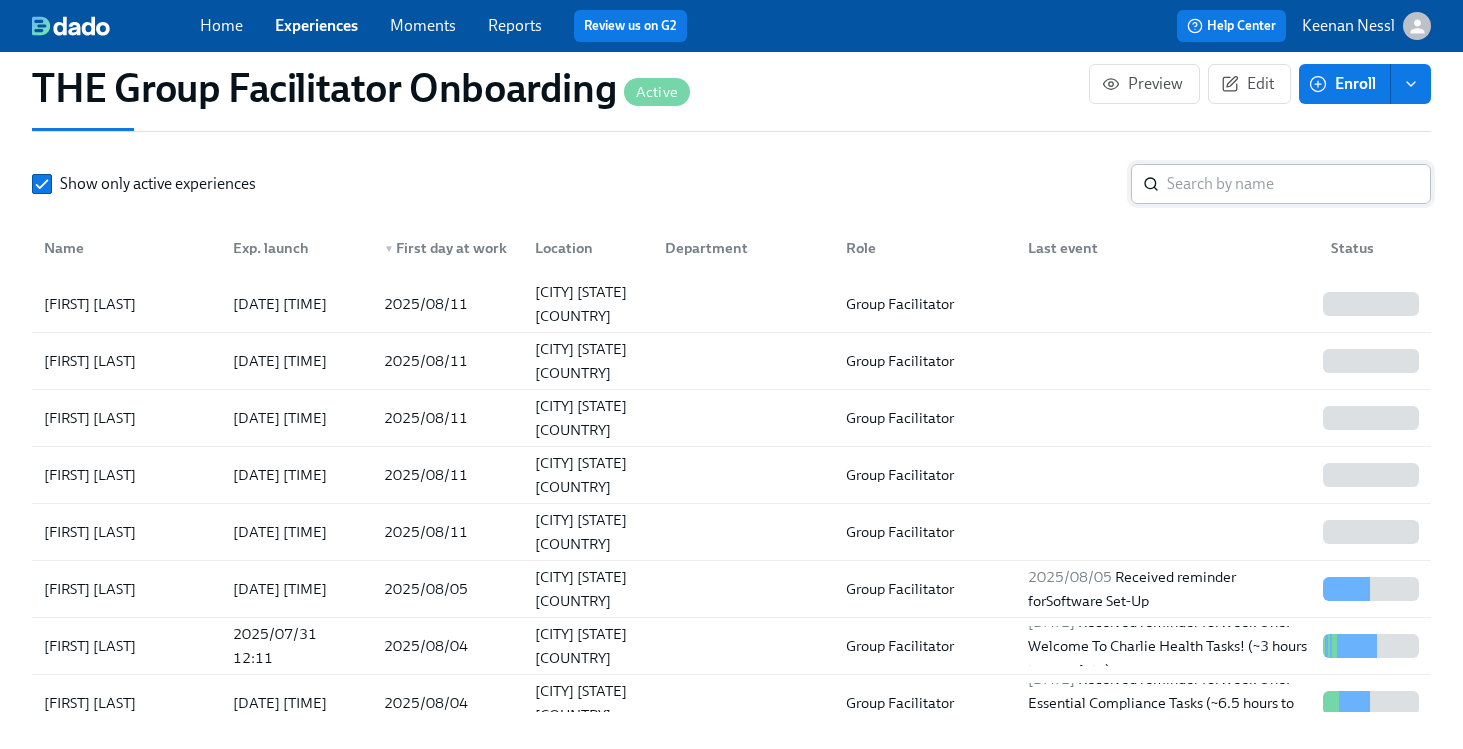 click at bounding box center (1299, 184) 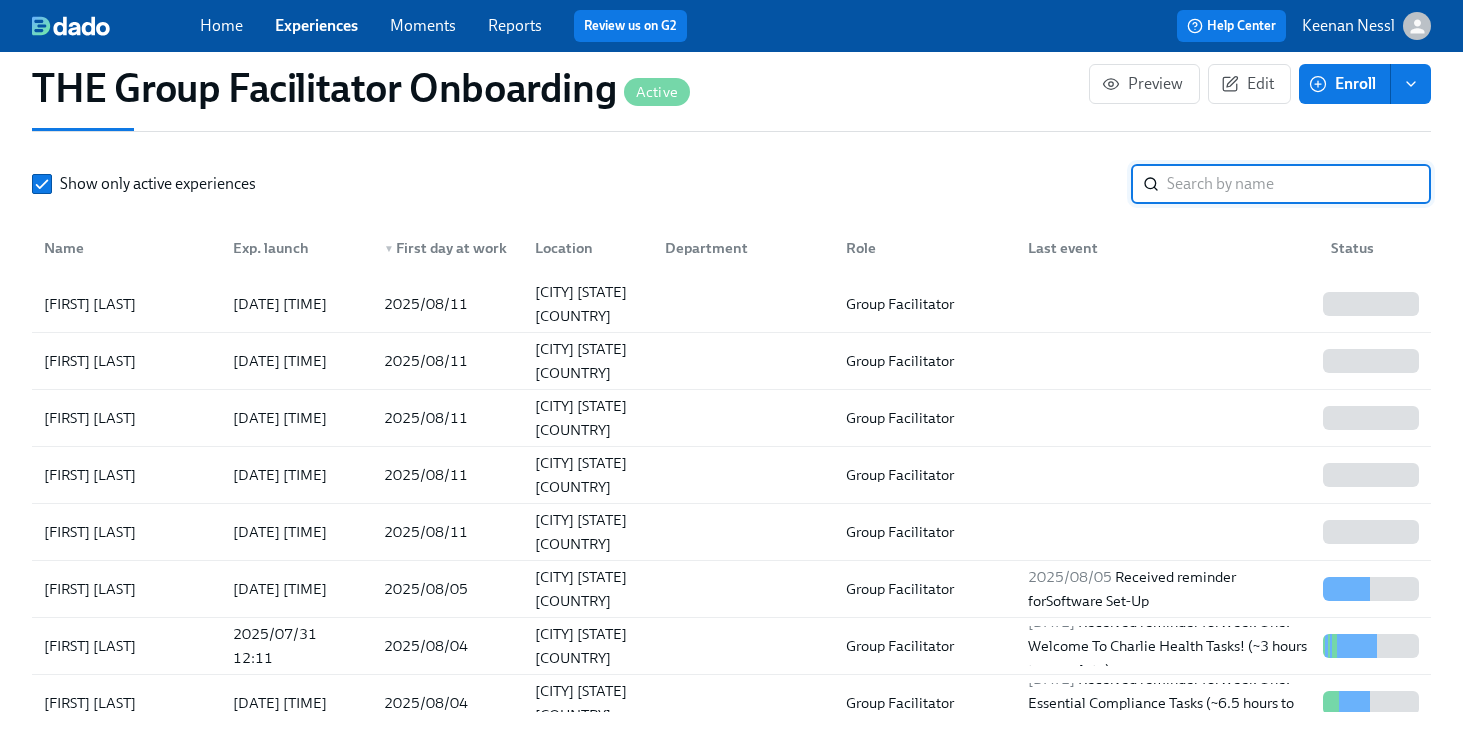 paste on "[FIRST] [LAST]" 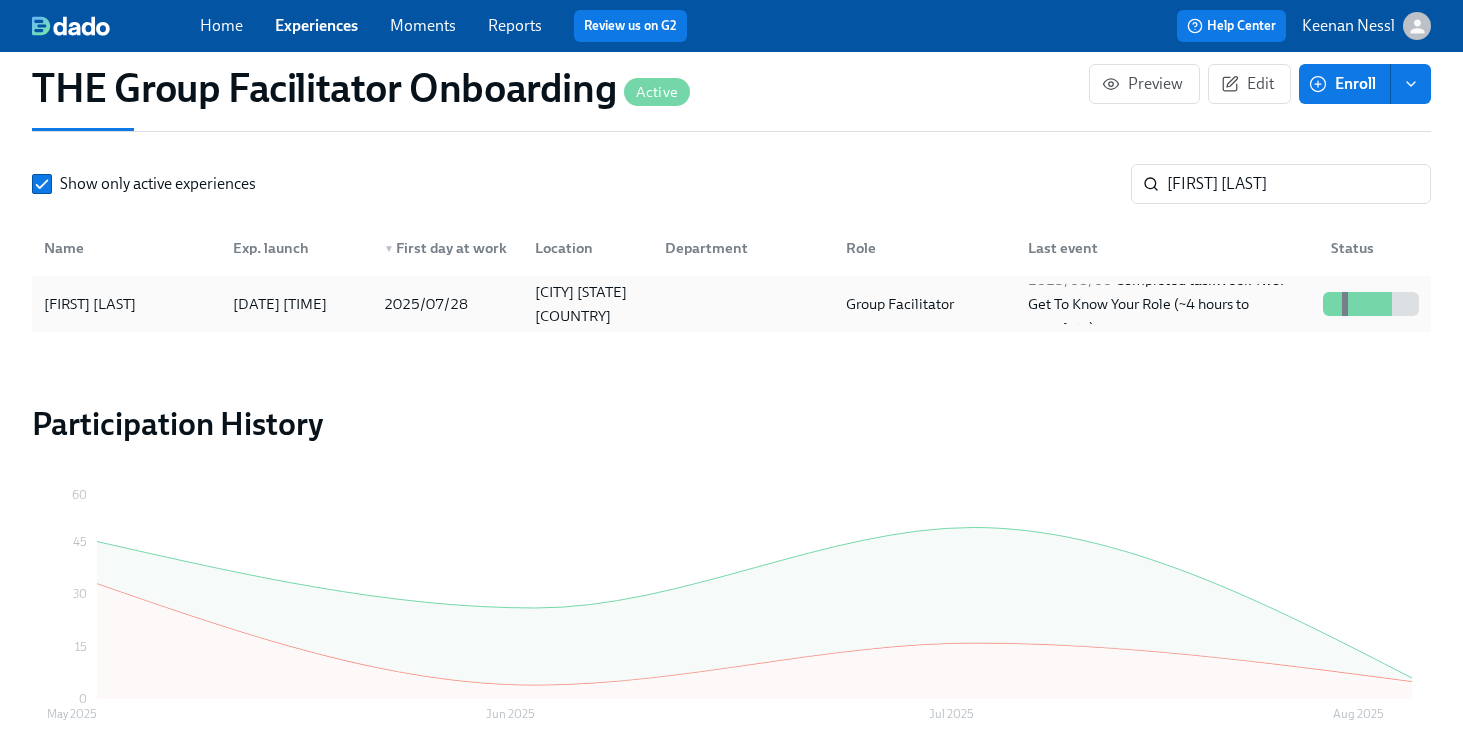 click on "Group Facilitator" at bounding box center (900, 304) 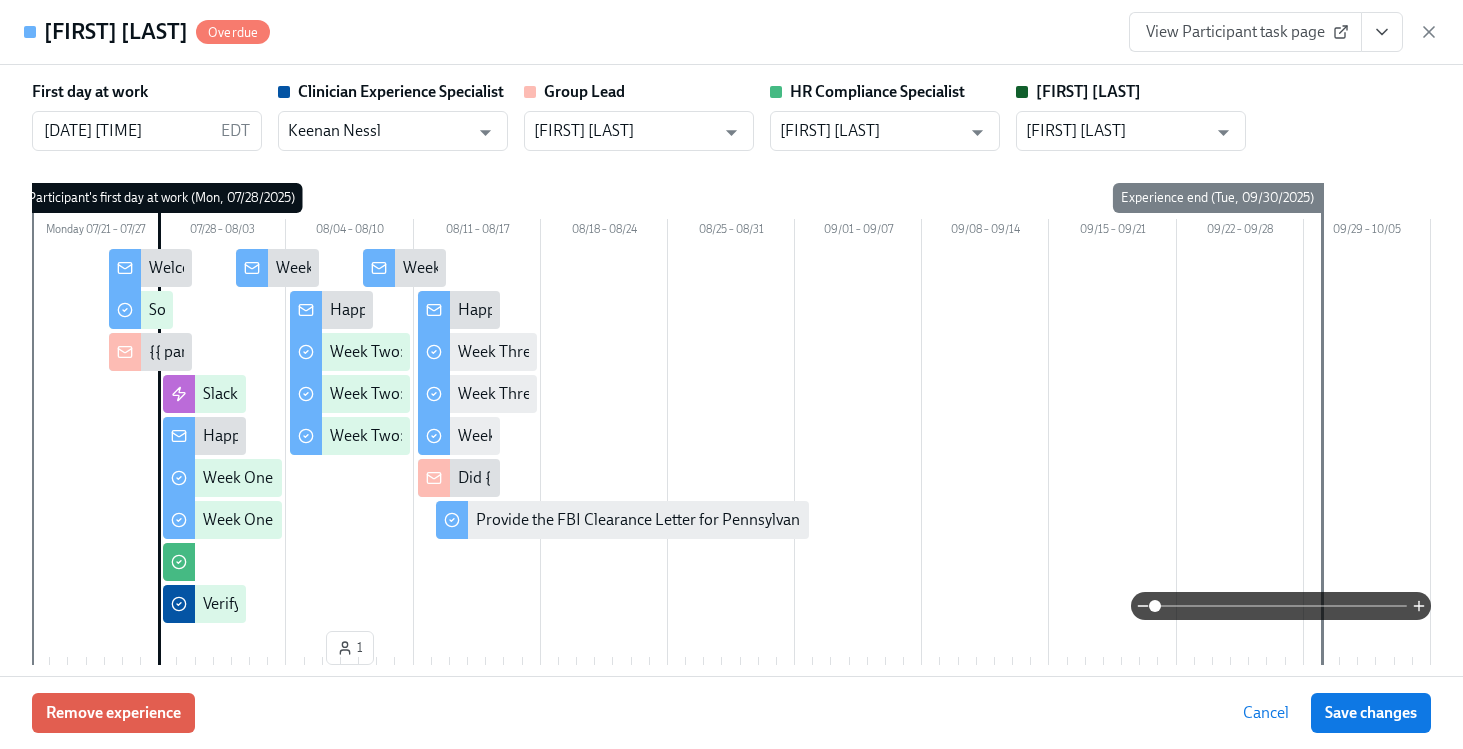click on "View Participant task page" at bounding box center (1245, 32) 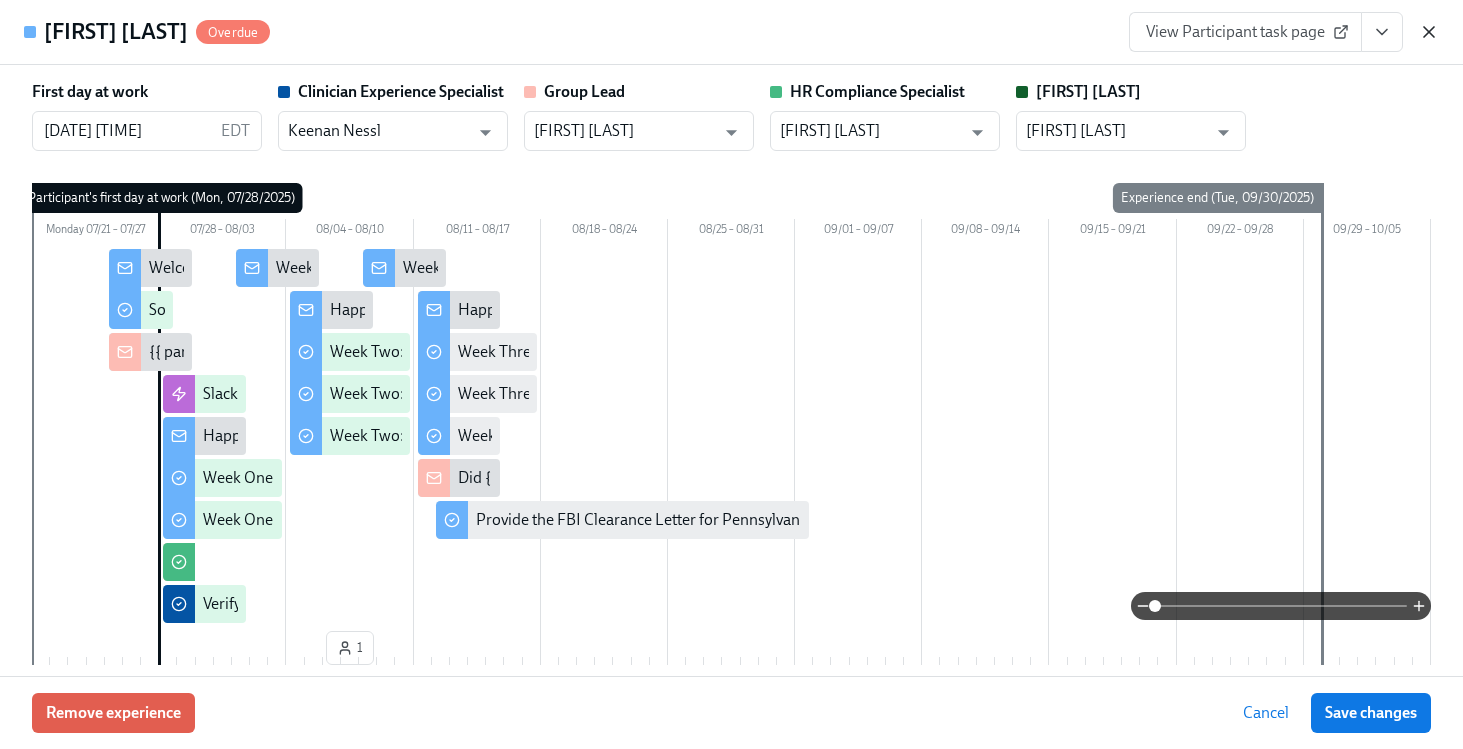 click 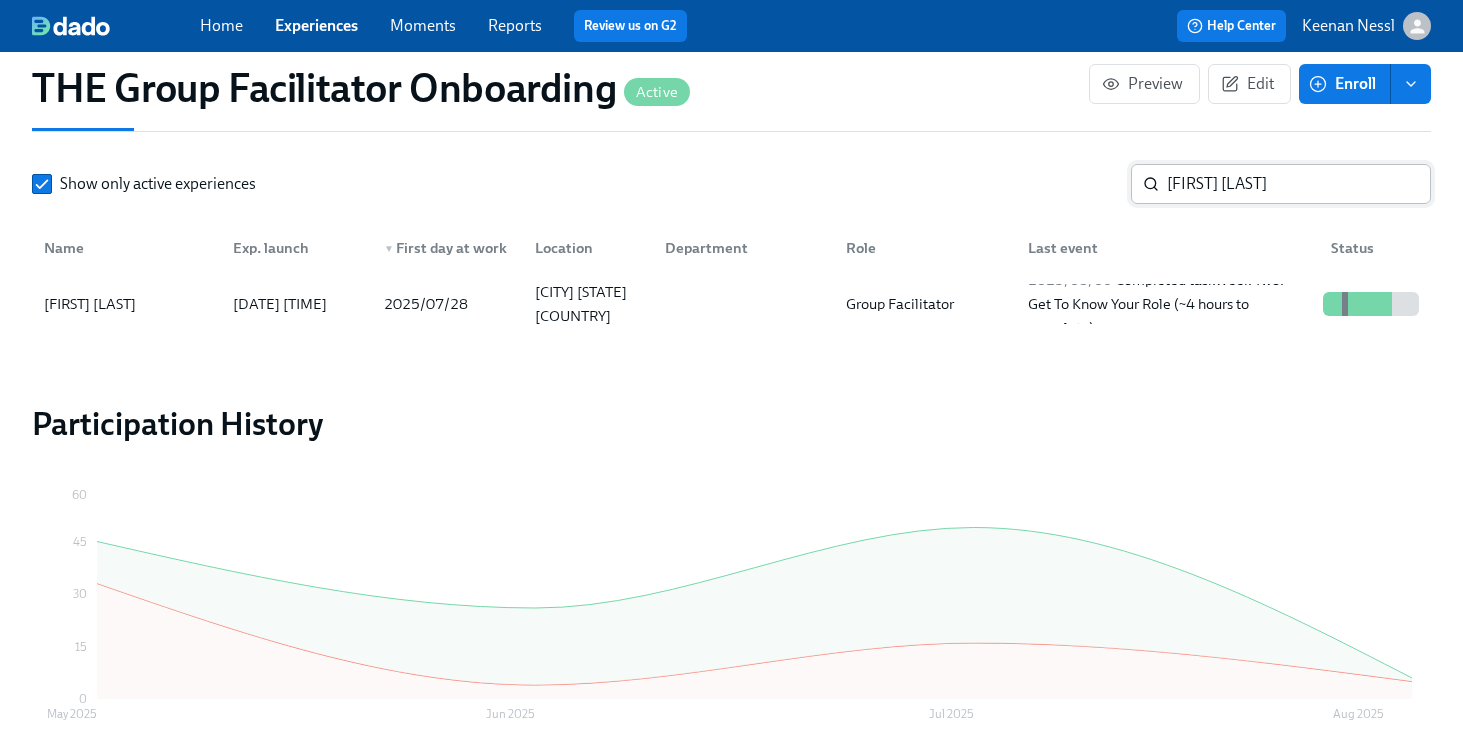 click on "[FIRST] [LAST]" at bounding box center (1299, 184) 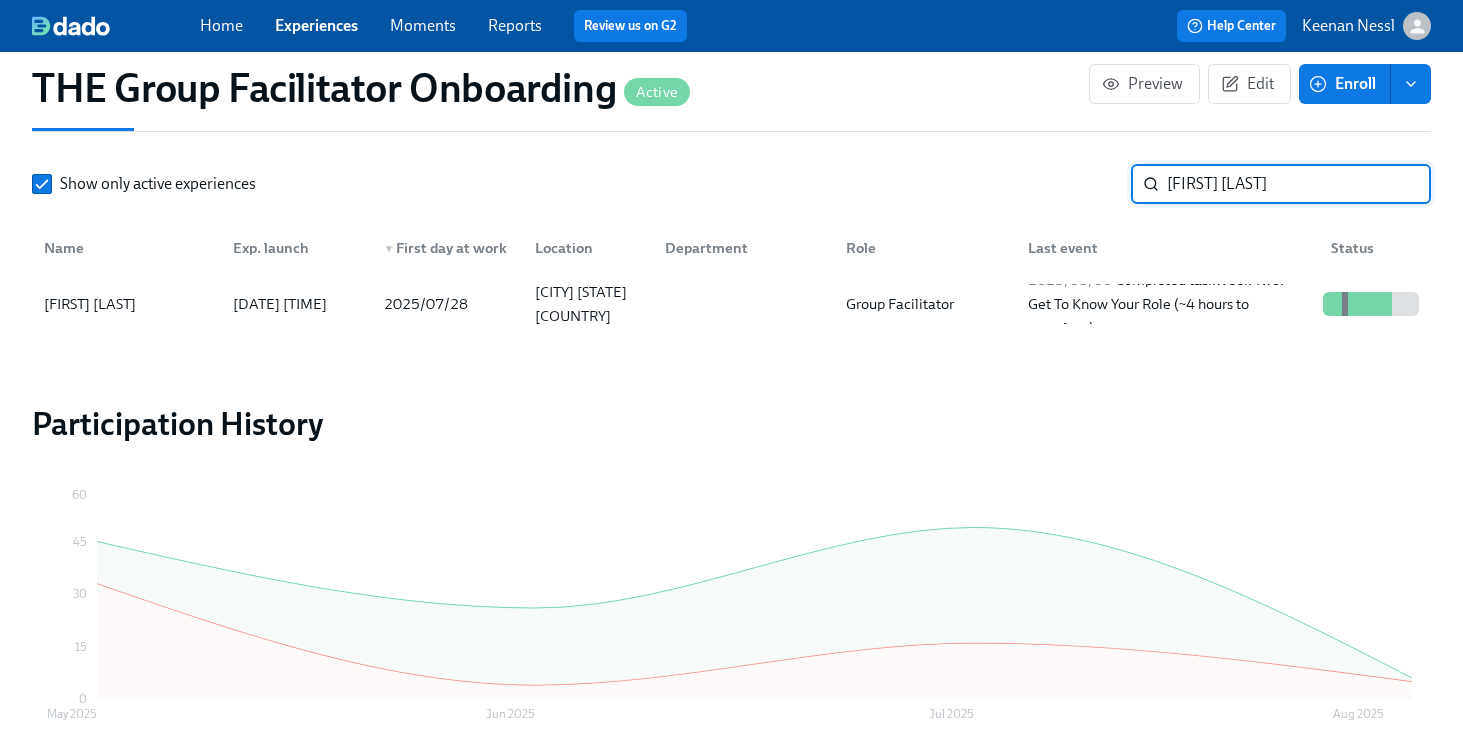 click on "[FIRST] [LAST]" at bounding box center (1299, 184) 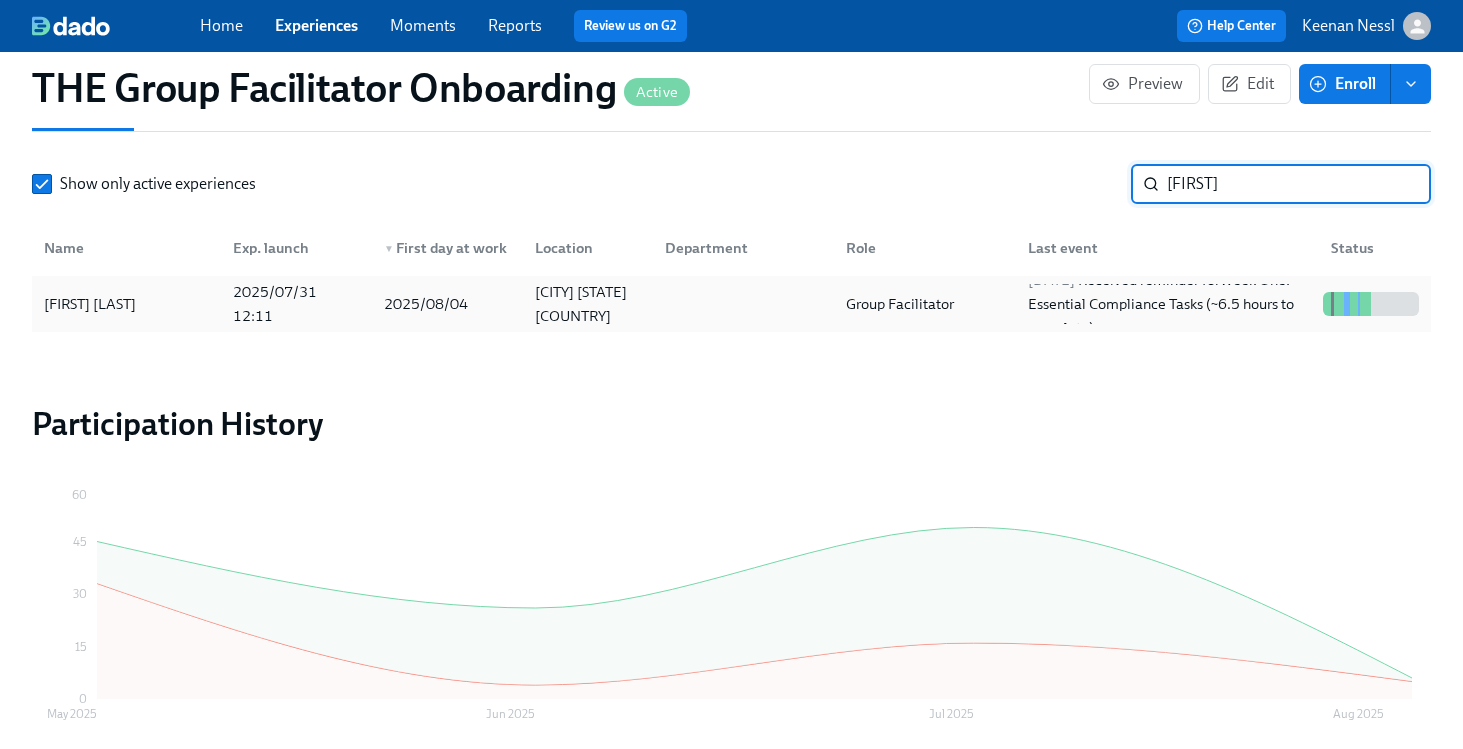 type on "[FIRST]" 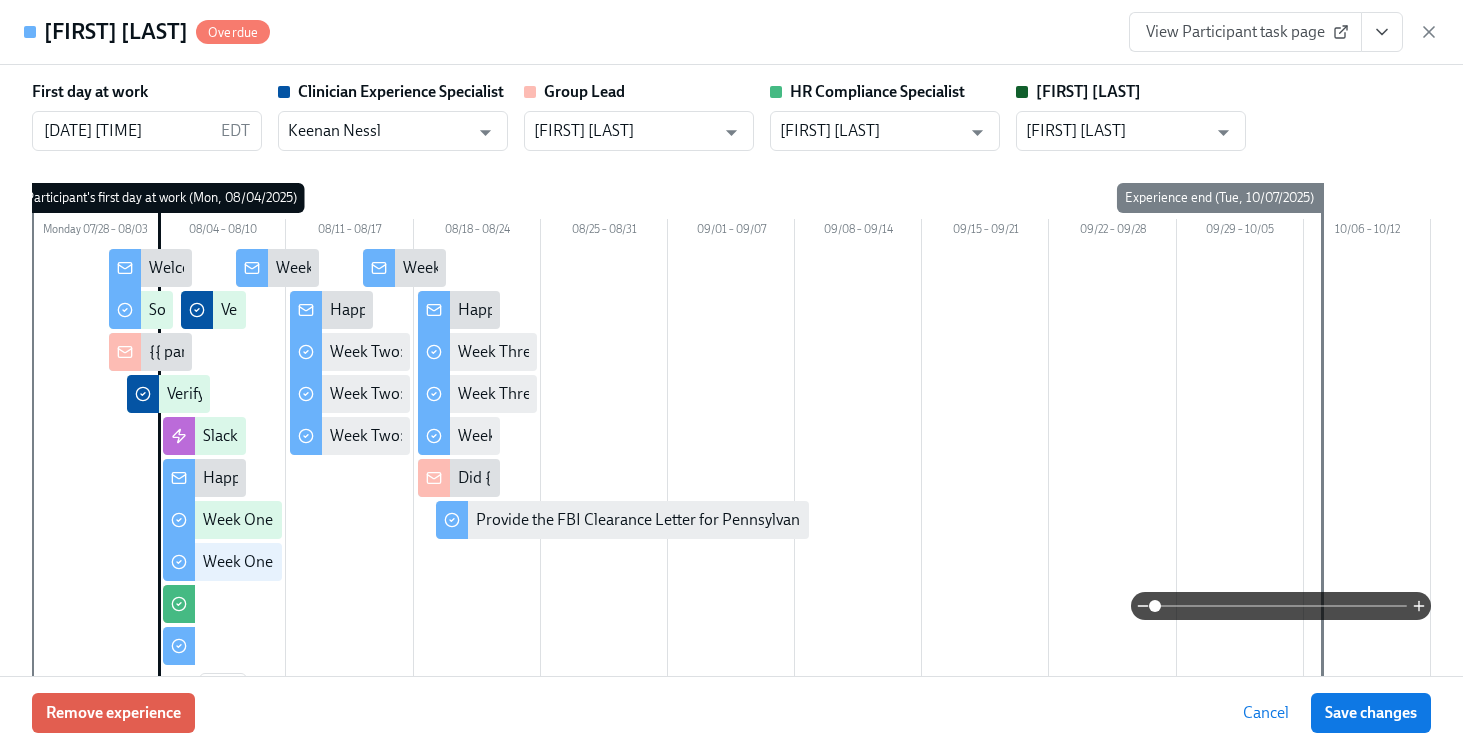 click on "View Participant task page" at bounding box center (1245, 32) 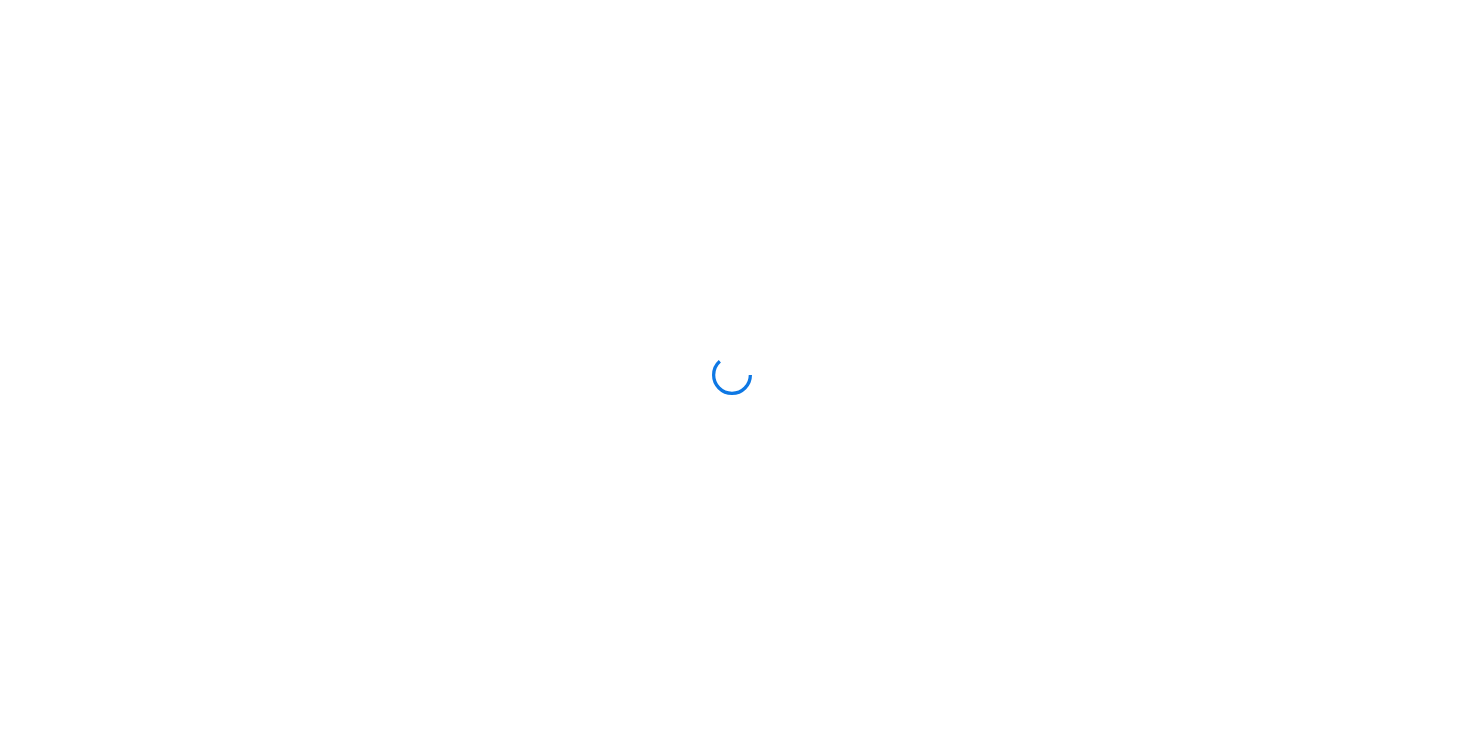 scroll, scrollTop: 0, scrollLeft: 0, axis: both 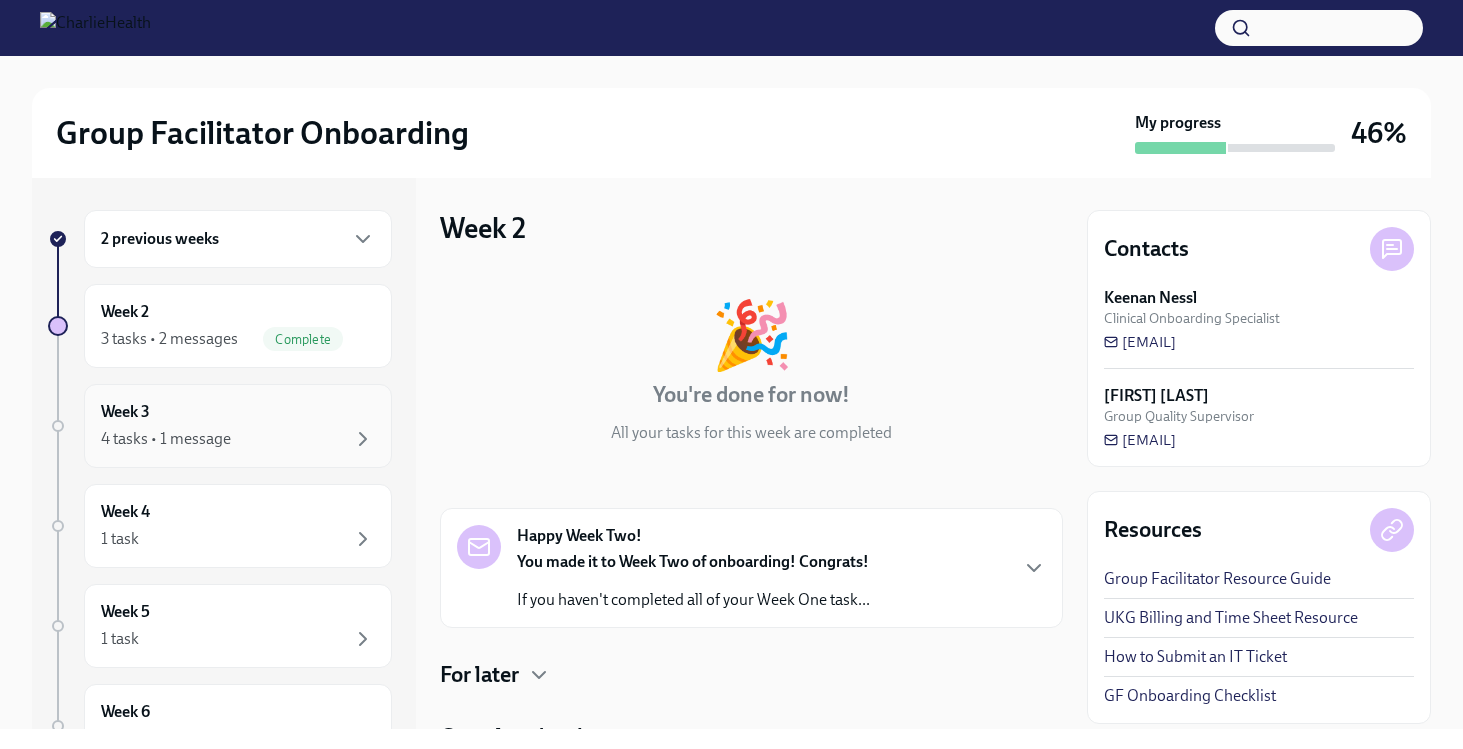 click on "Week 3 4 tasks • 1 message" at bounding box center [238, 426] 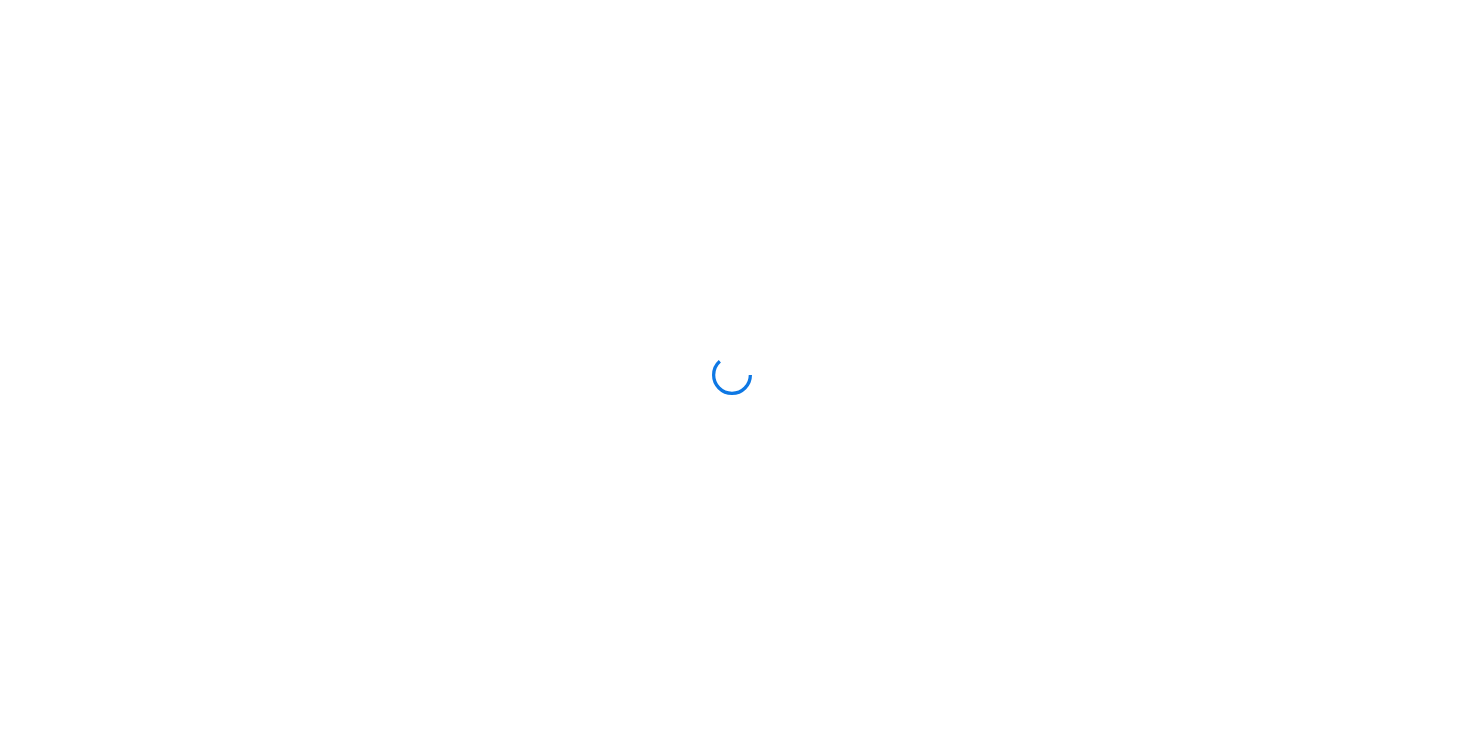 scroll, scrollTop: 0, scrollLeft: 0, axis: both 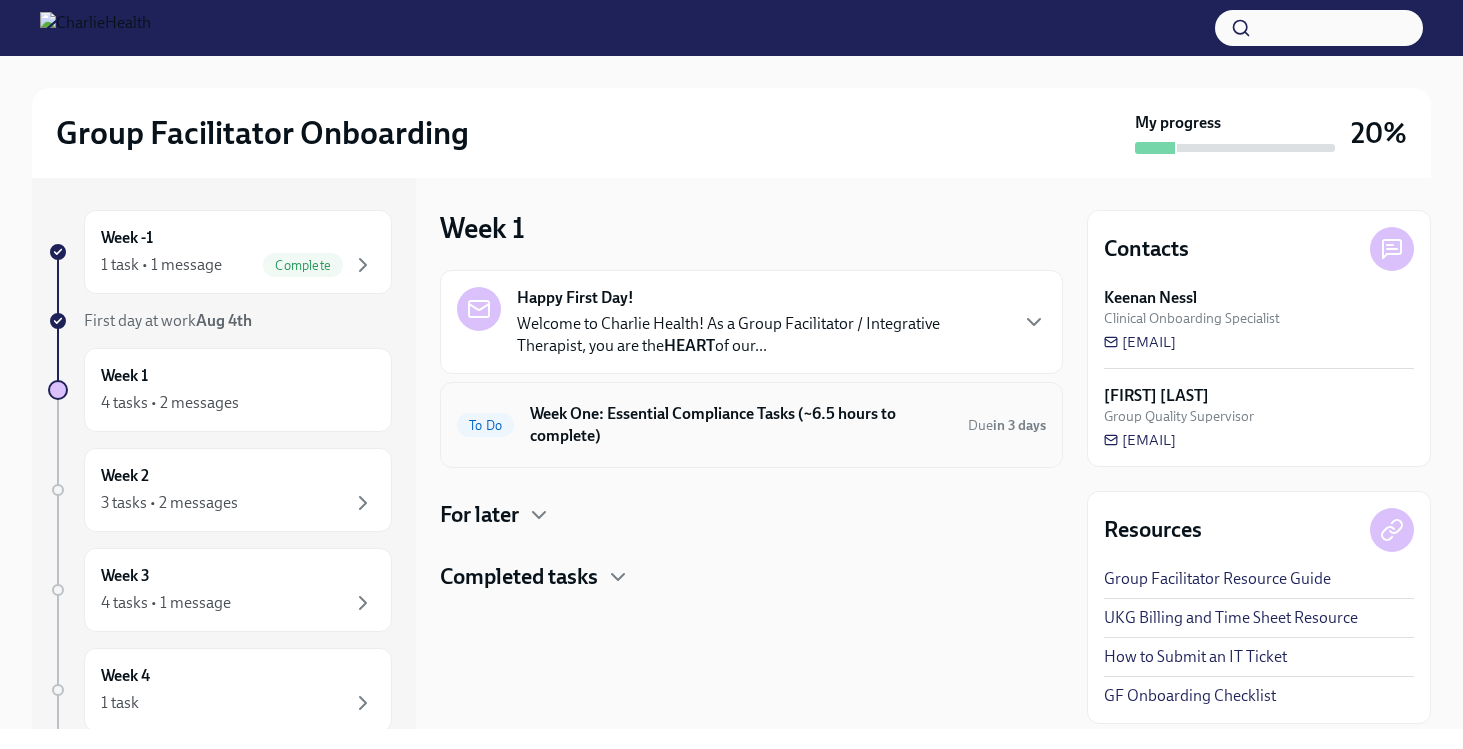 click on "Week One: Essential Compliance Tasks (~6.5 hours to complete)" at bounding box center (741, 425) 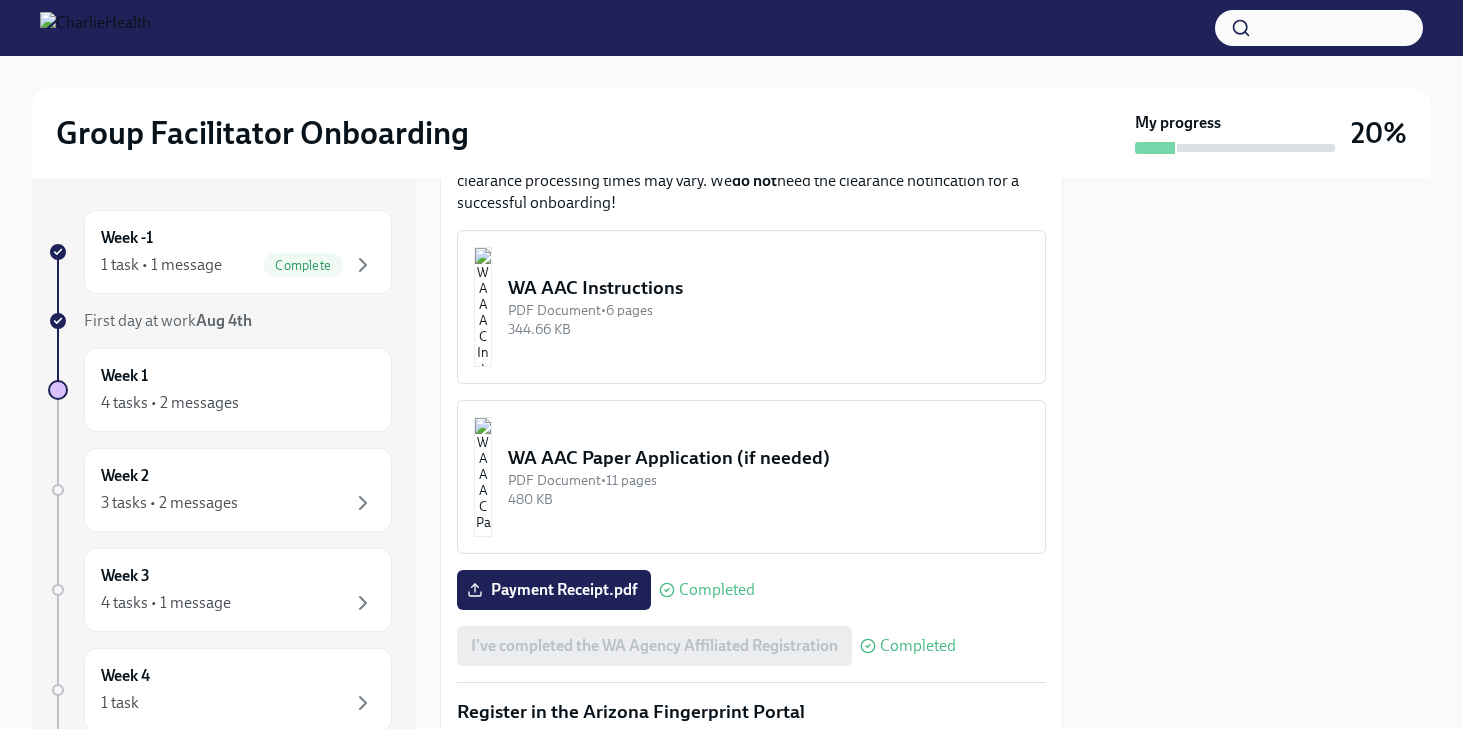 scroll, scrollTop: 1822, scrollLeft: 0, axis: vertical 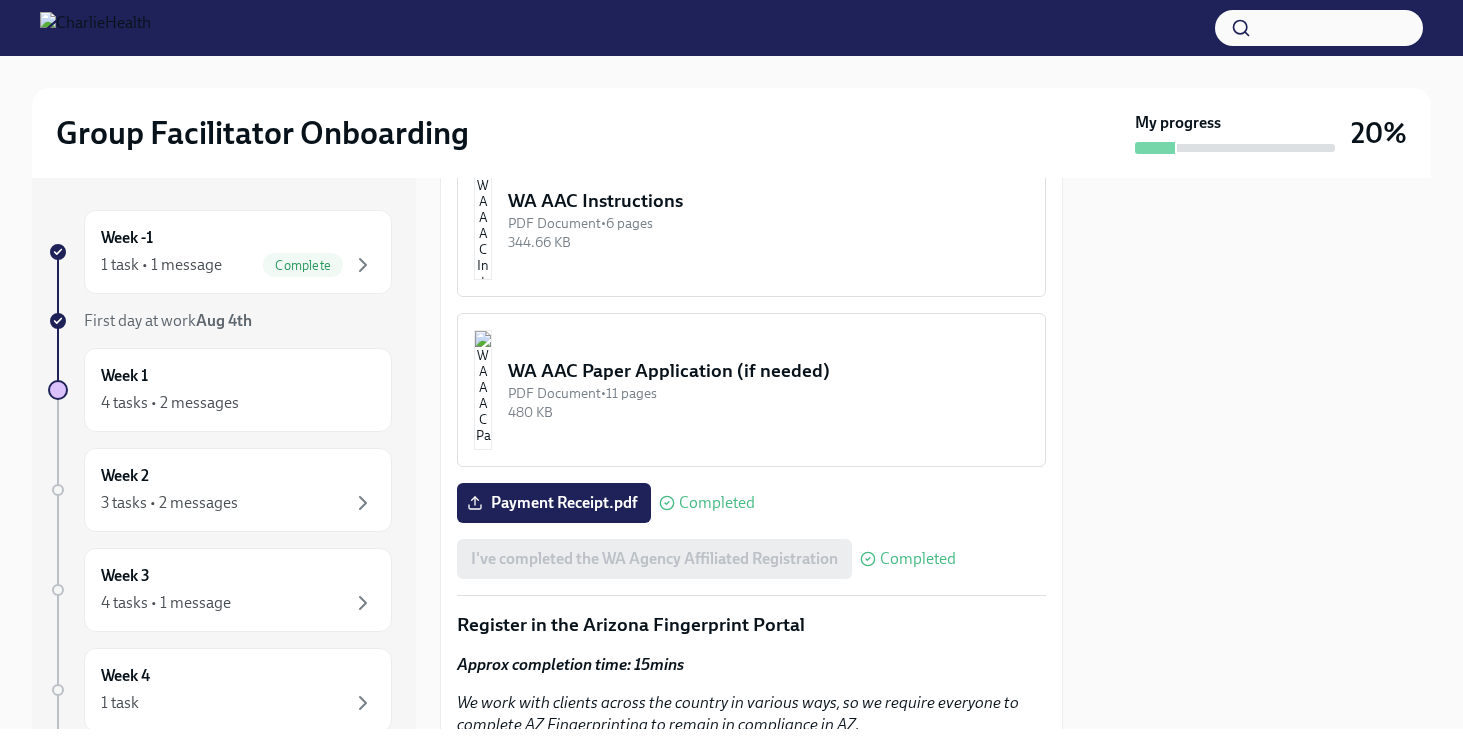 click on "344.66 KB" at bounding box center (768, 242) 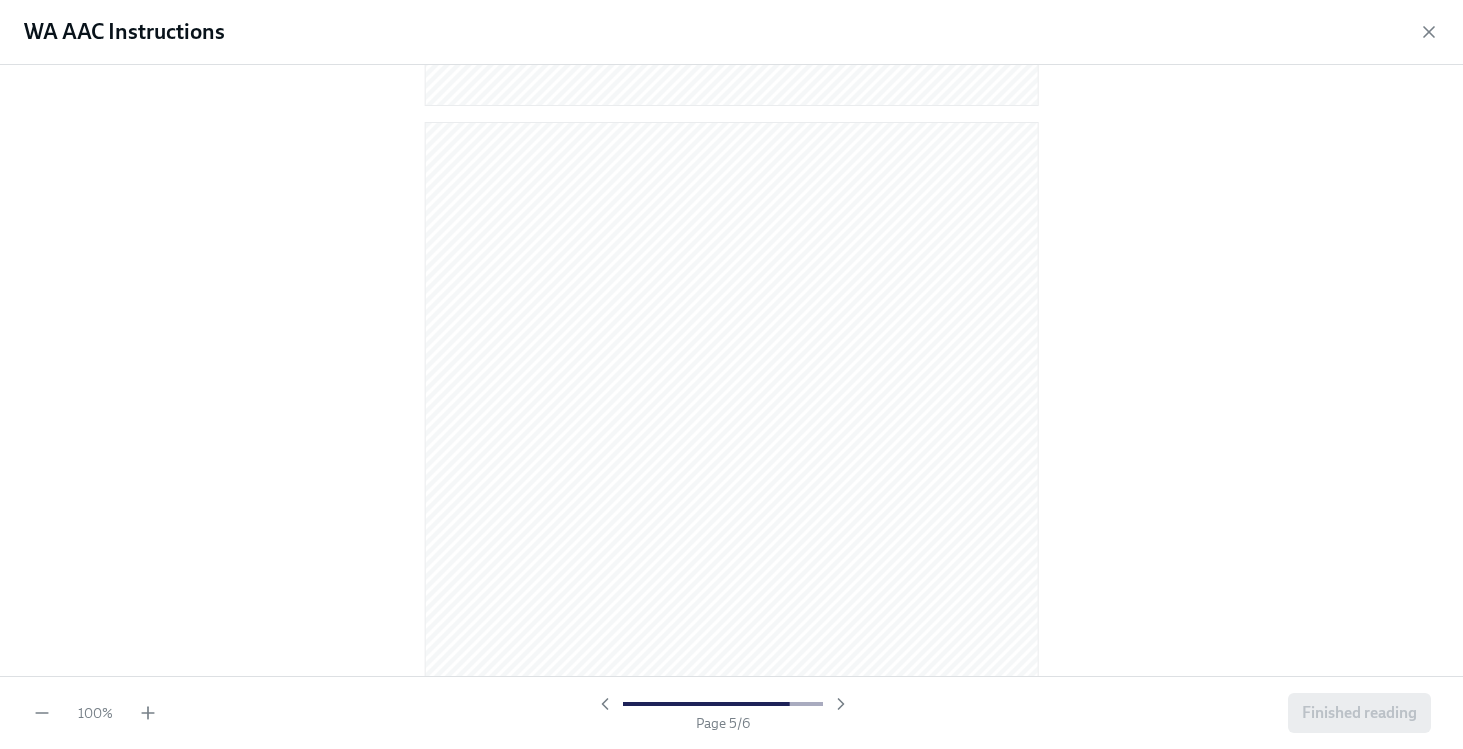 scroll, scrollTop: 4265, scrollLeft: 0, axis: vertical 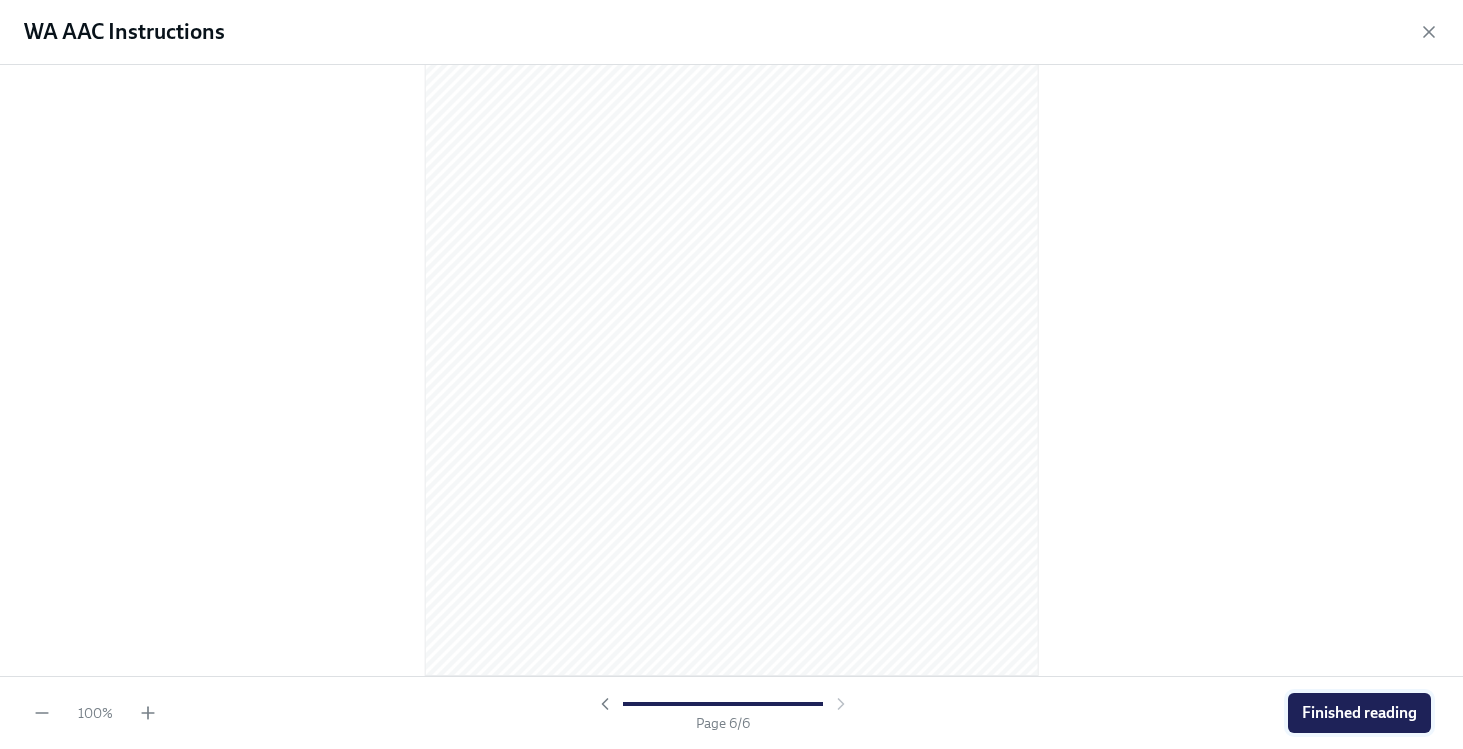 click on "Finished reading" at bounding box center [1359, 713] 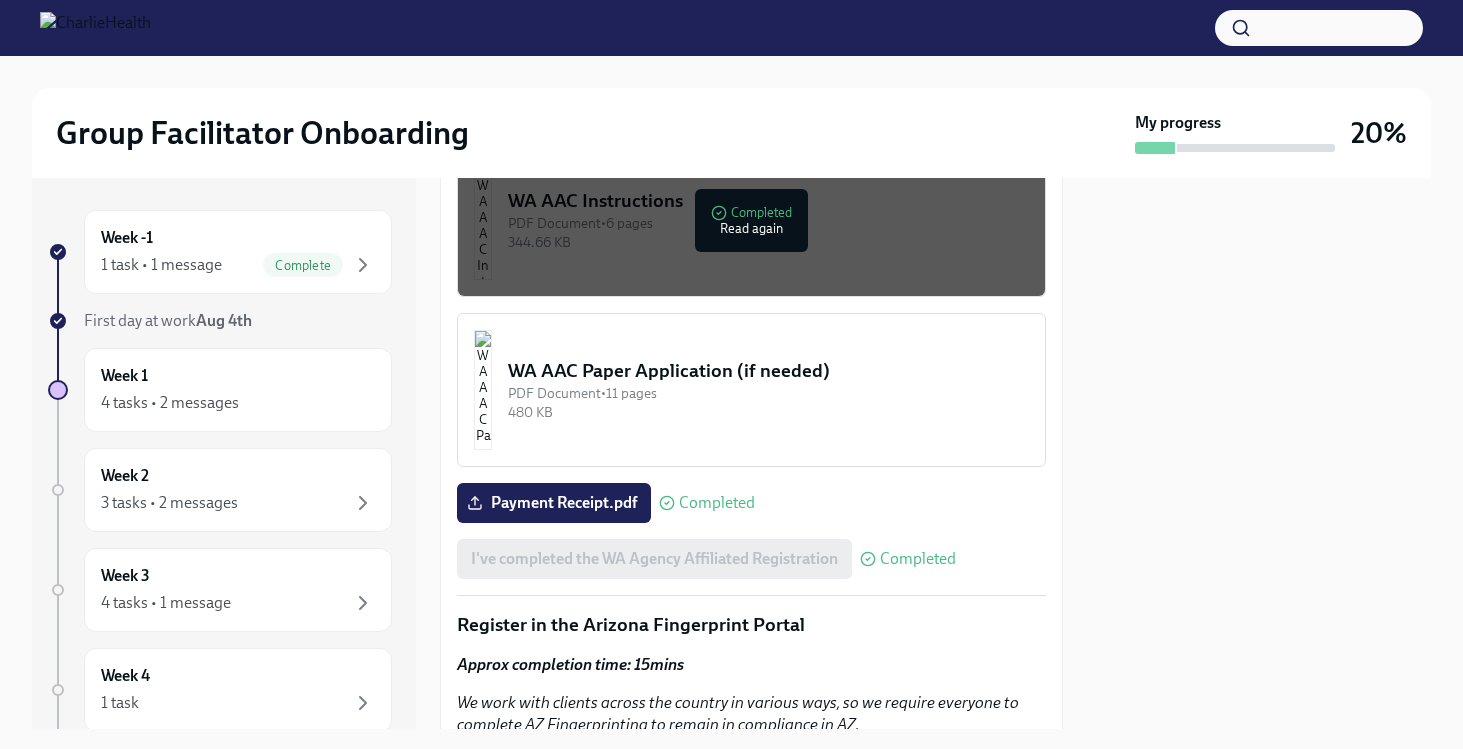 click on "PDF Document  •  11 pages" at bounding box center (768, 393) 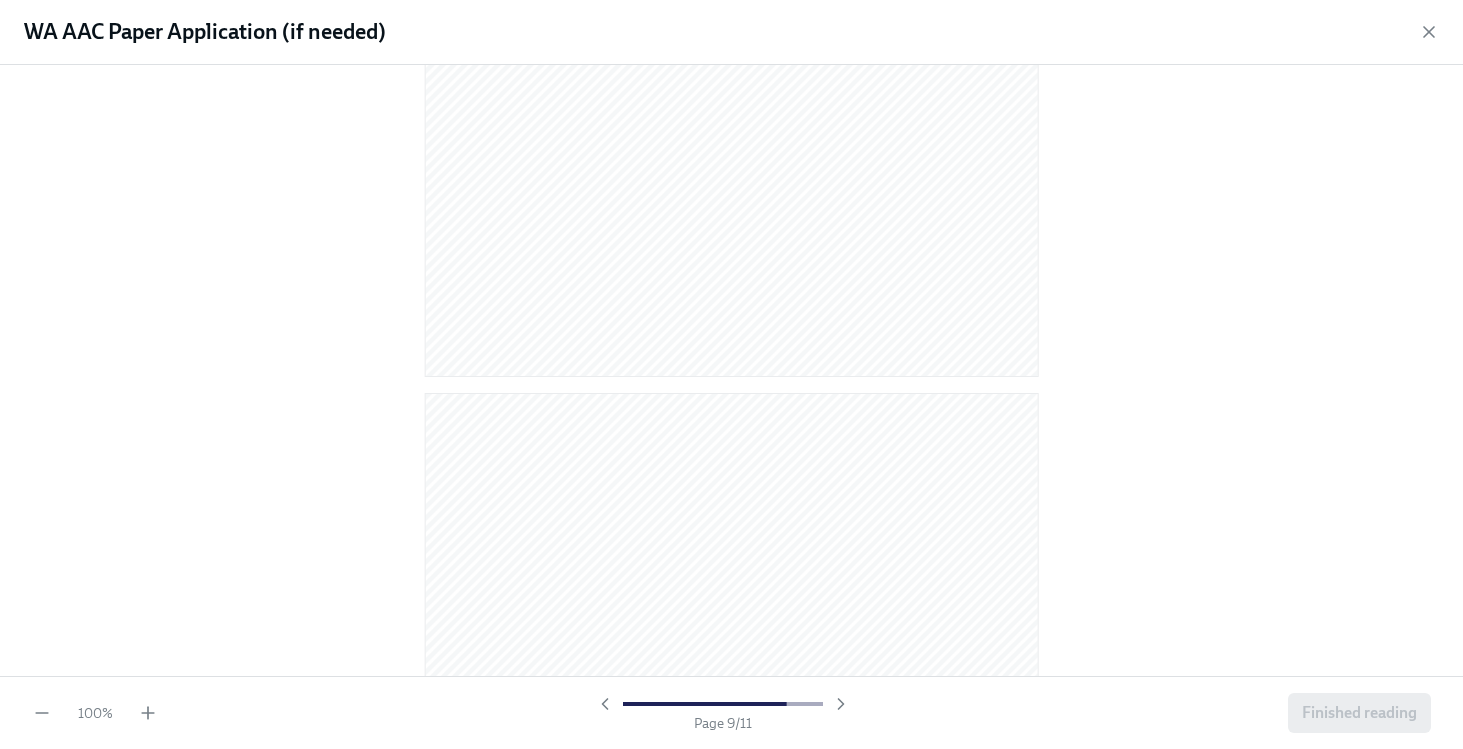 scroll, scrollTop: 8315, scrollLeft: 0, axis: vertical 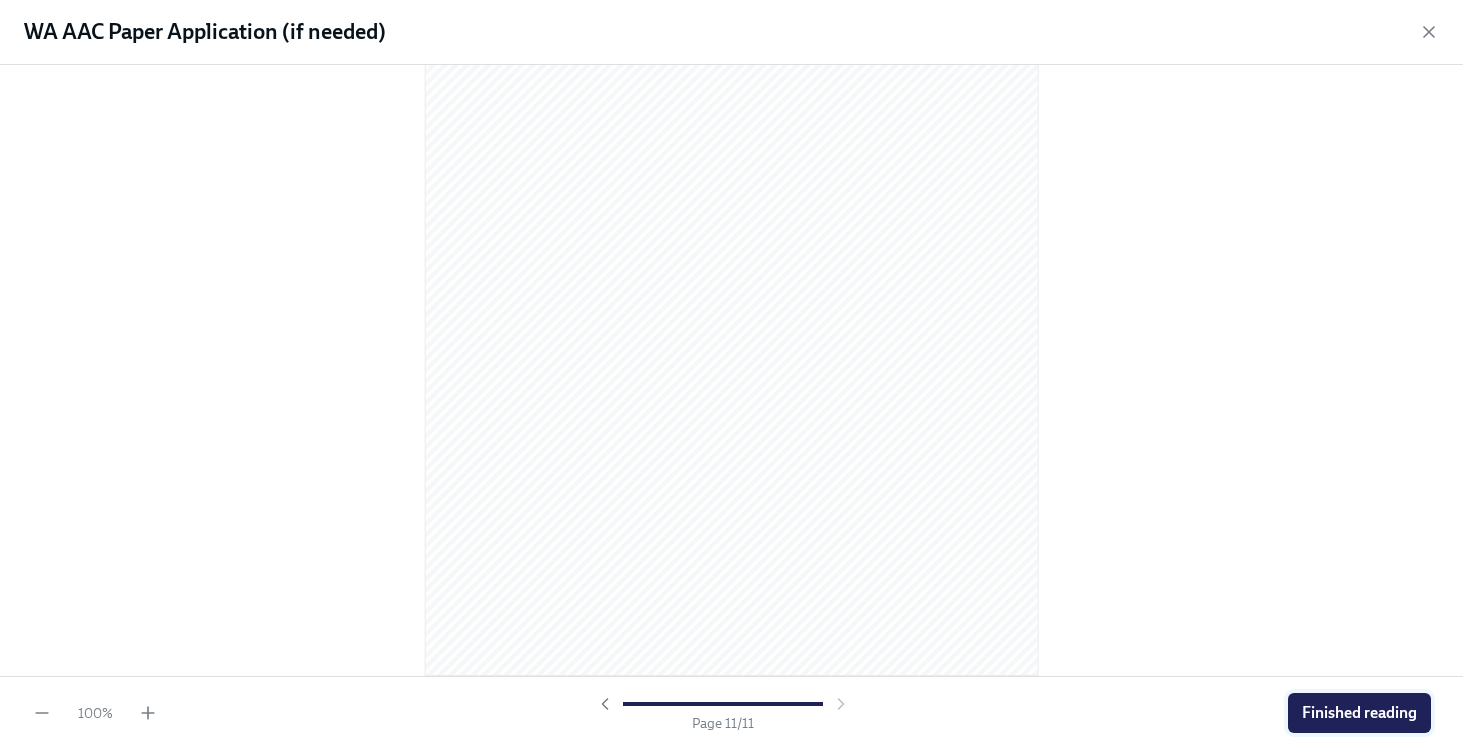 click on "Finished reading" at bounding box center [1359, 713] 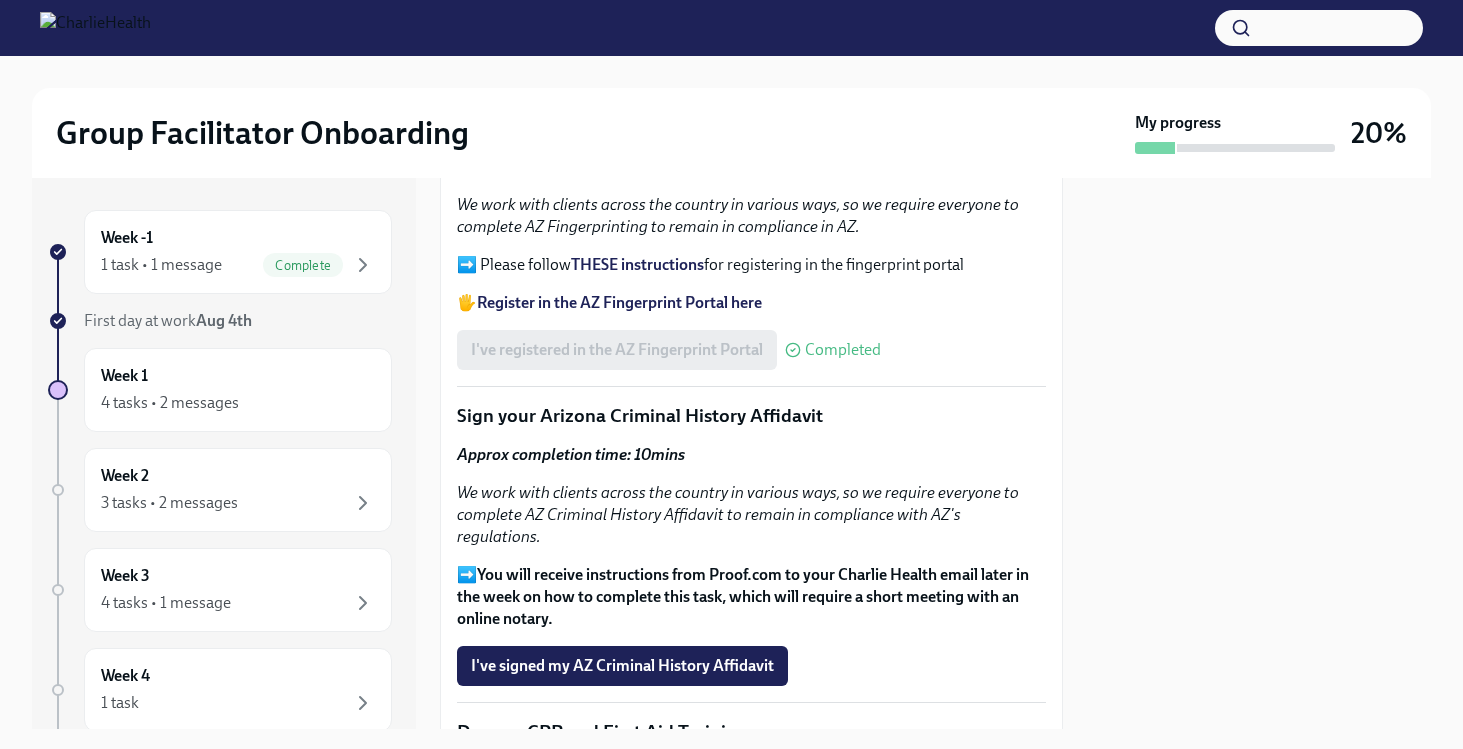 scroll, scrollTop: 2314, scrollLeft: 0, axis: vertical 